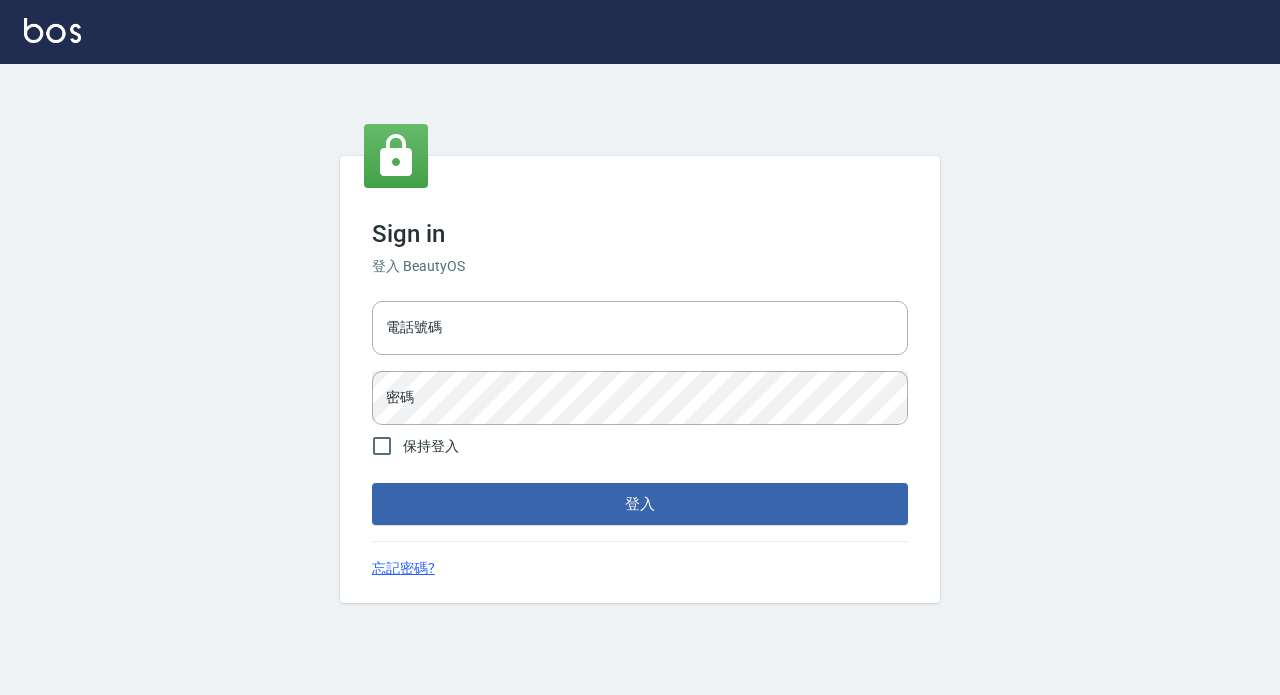 scroll, scrollTop: 0, scrollLeft: 0, axis: both 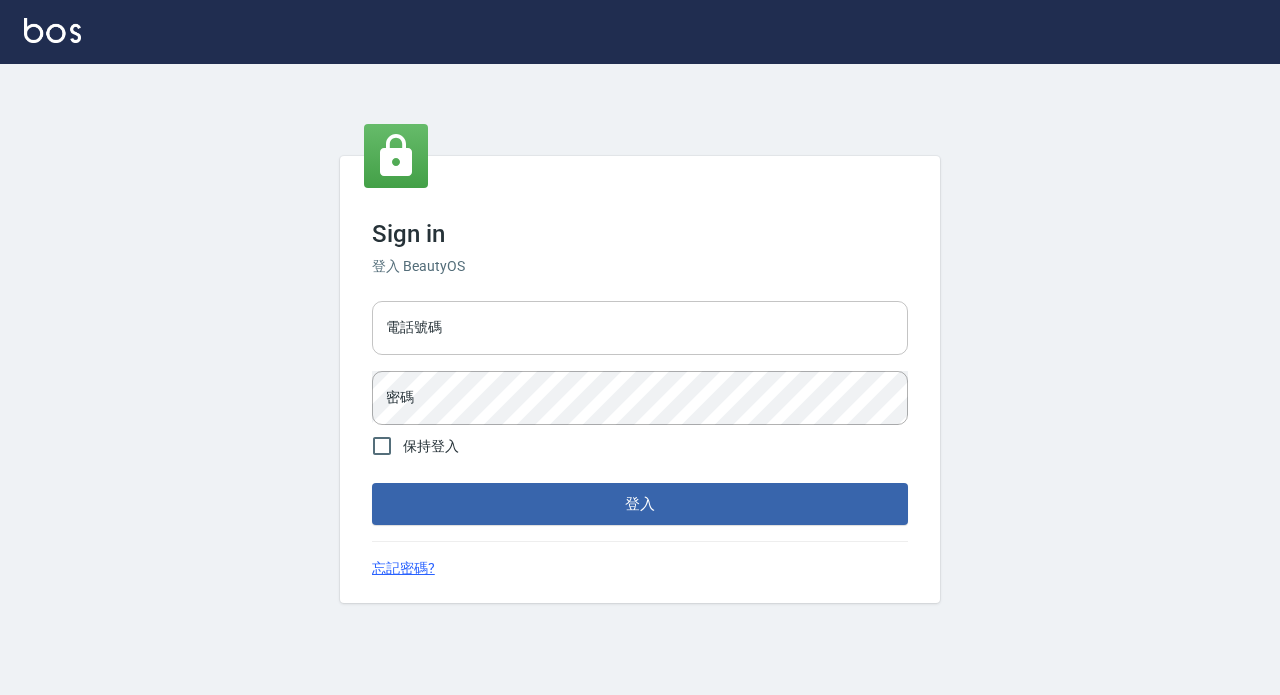click on "電話號碼" at bounding box center [640, 328] 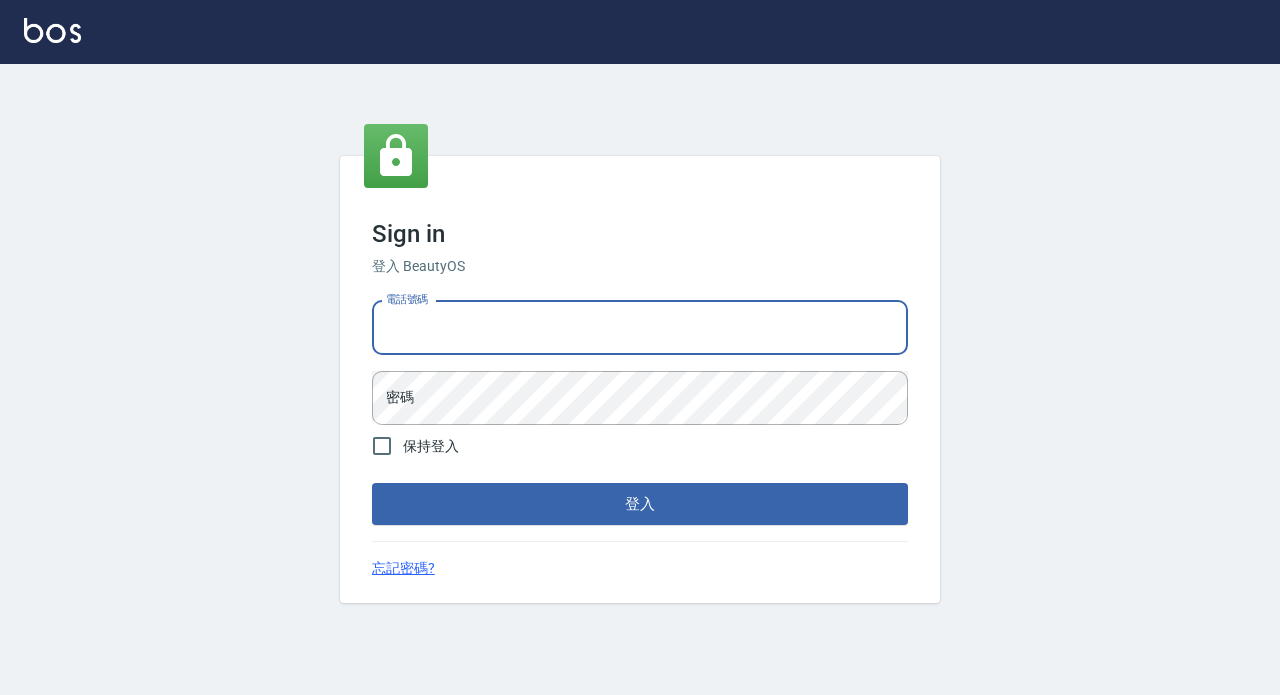 type on "0933473141" 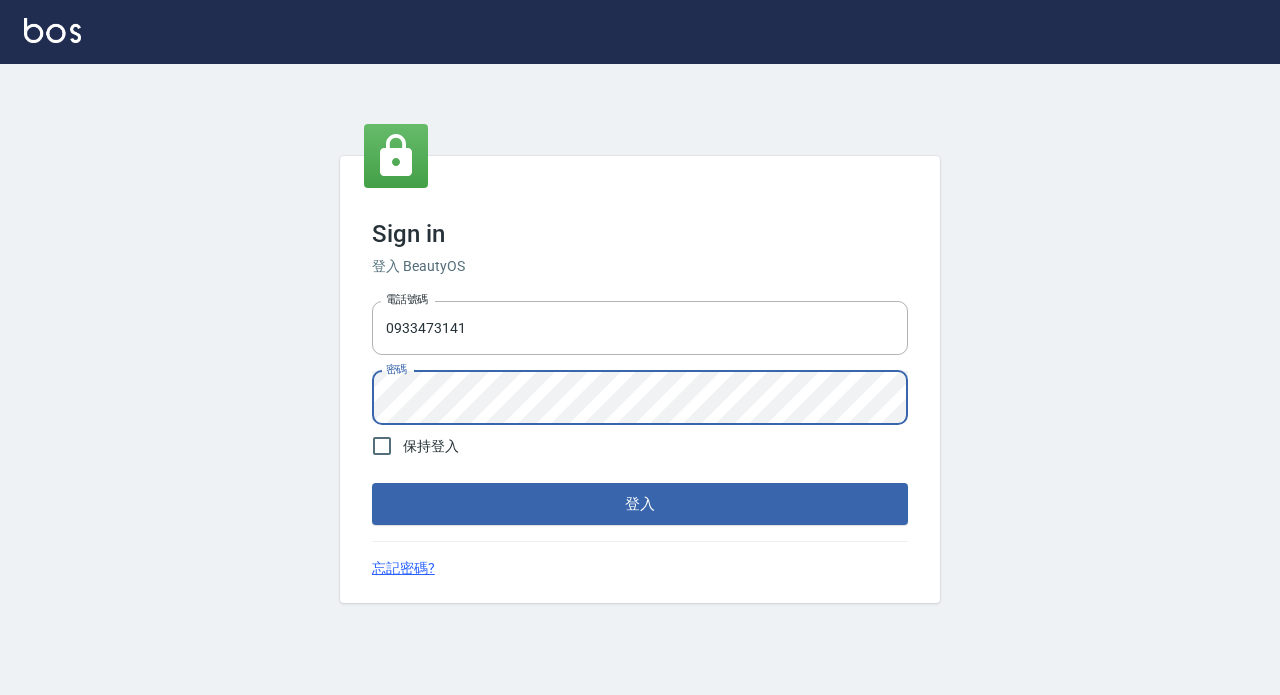 click on "登入" at bounding box center (640, 504) 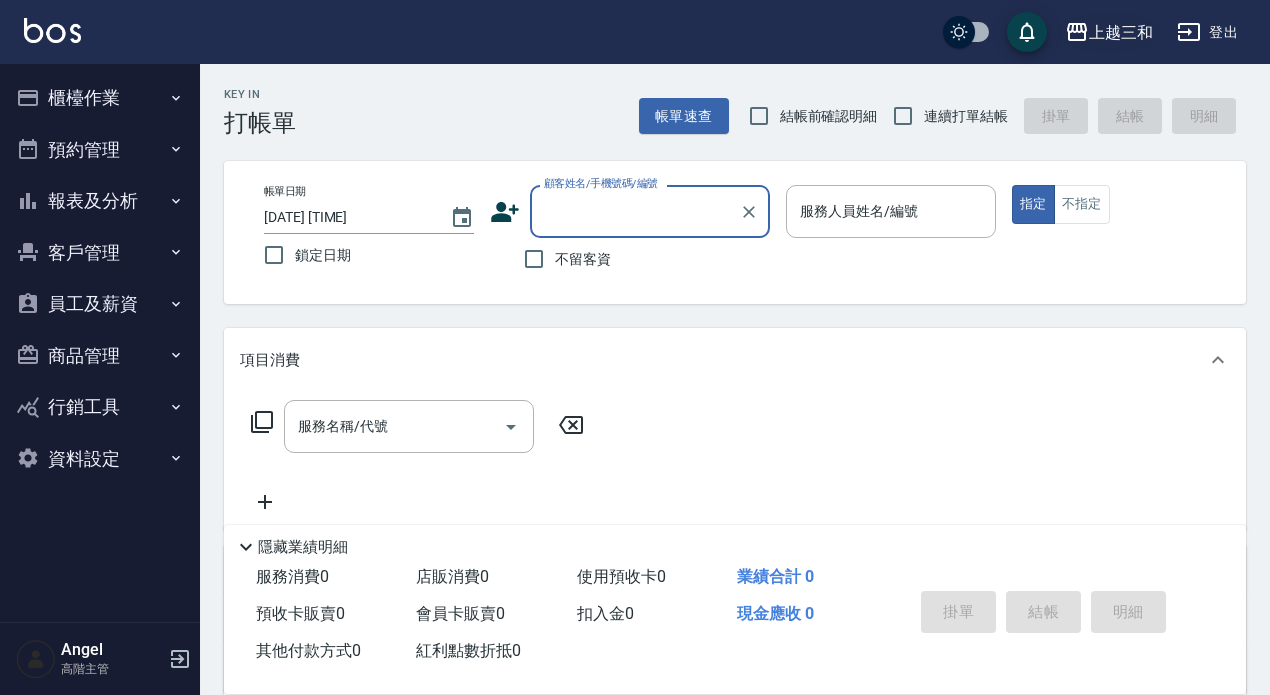 click on "上越三和" at bounding box center [1121, 32] 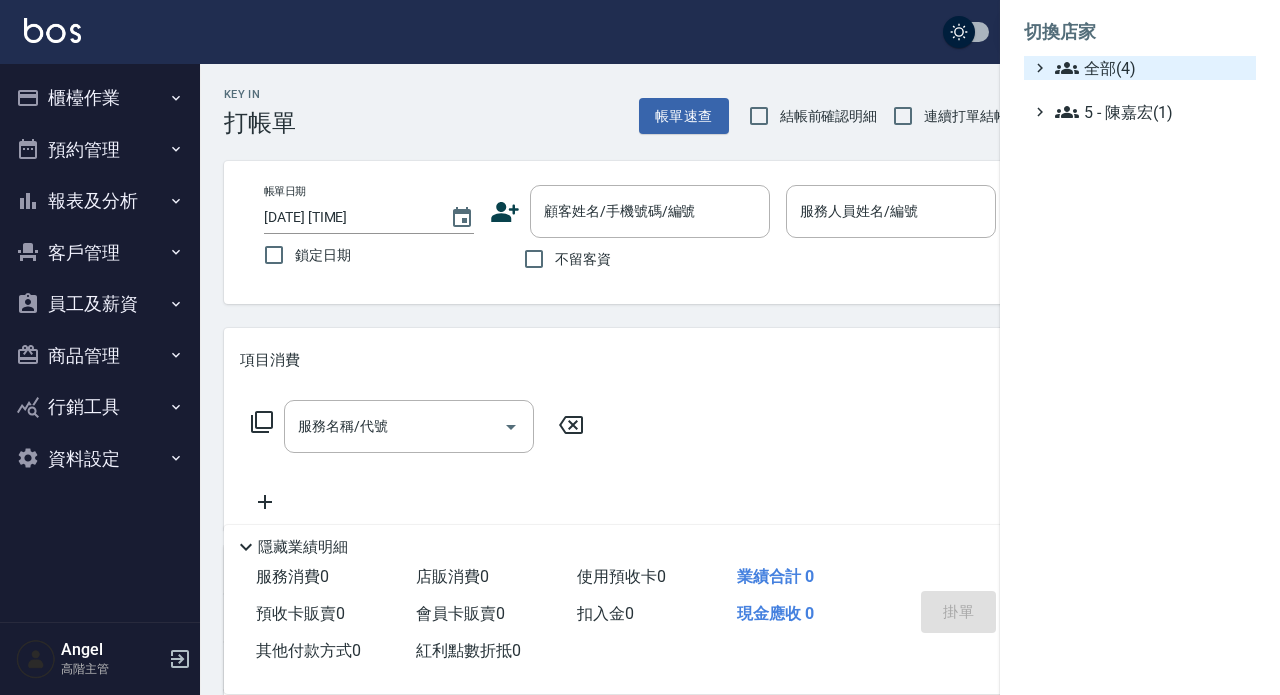 click on "全部(4)" at bounding box center [1151, 68] 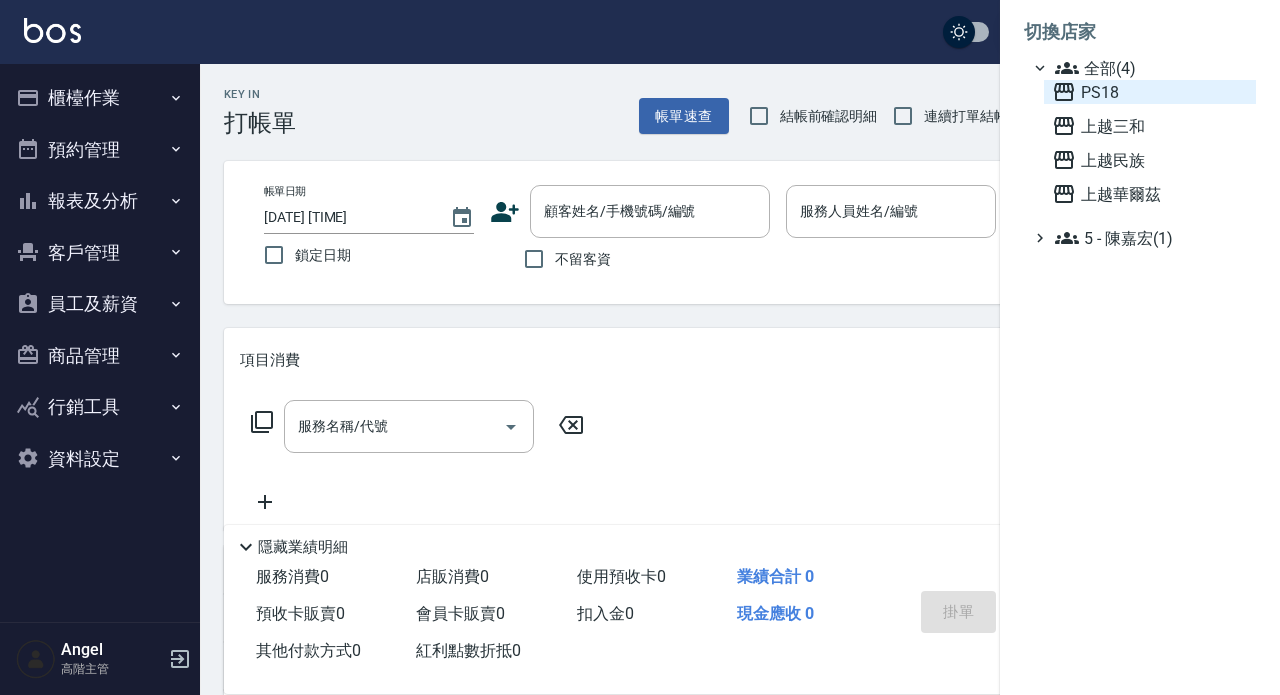 click on "PS18" at bounding box center [1150, 92] 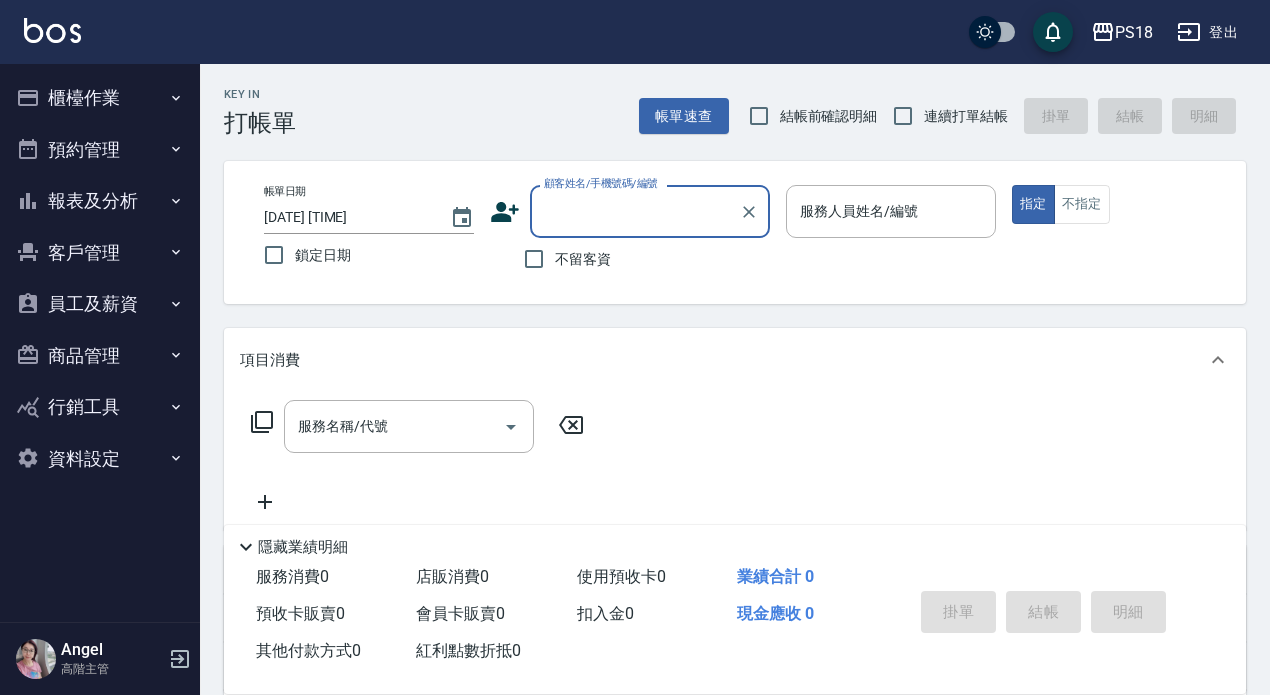 scroll, scrollTop: 0, scrollLeft: 0, axis: both 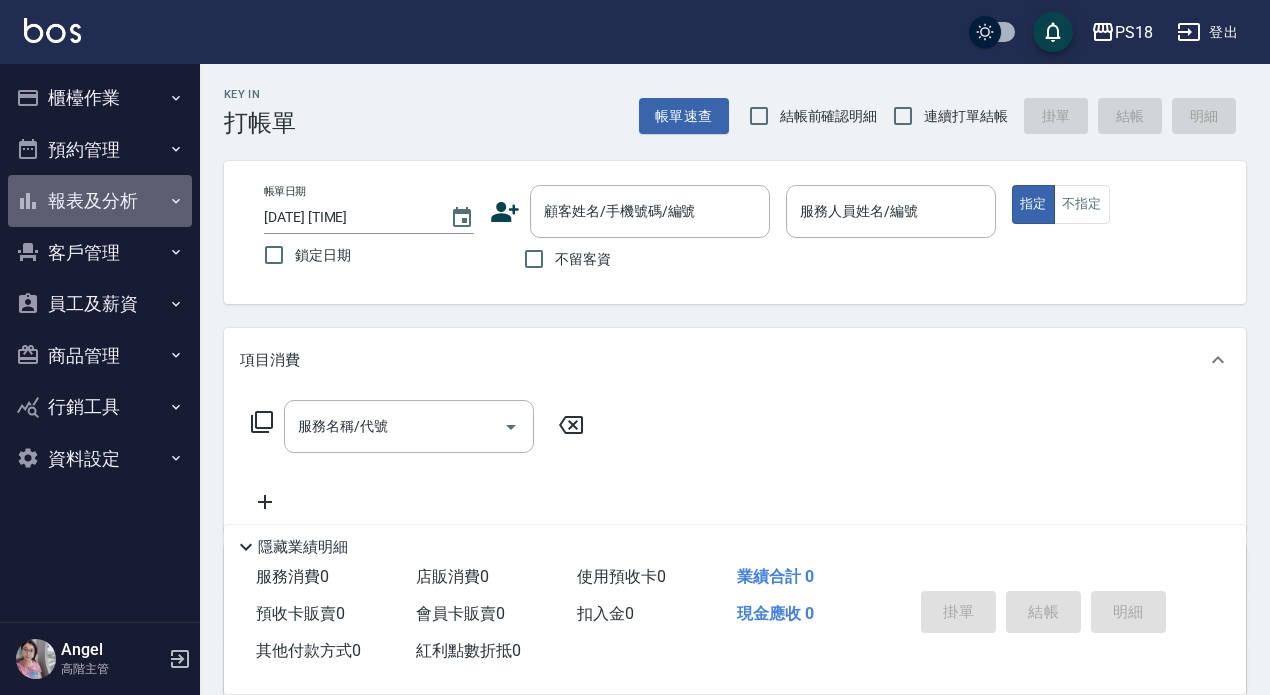 click on "報表及分析" at bounding box center (100, 201) 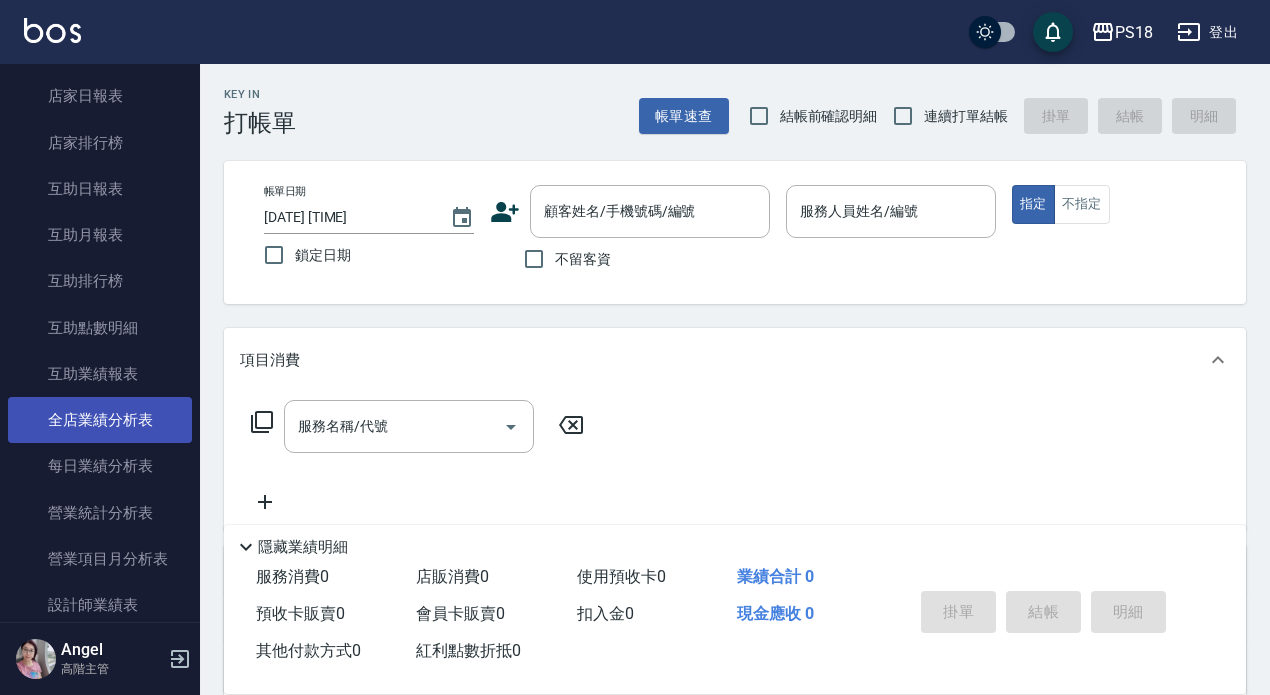 scroll, scrollTop: 500, scrollLeft: 0, axis: vertical 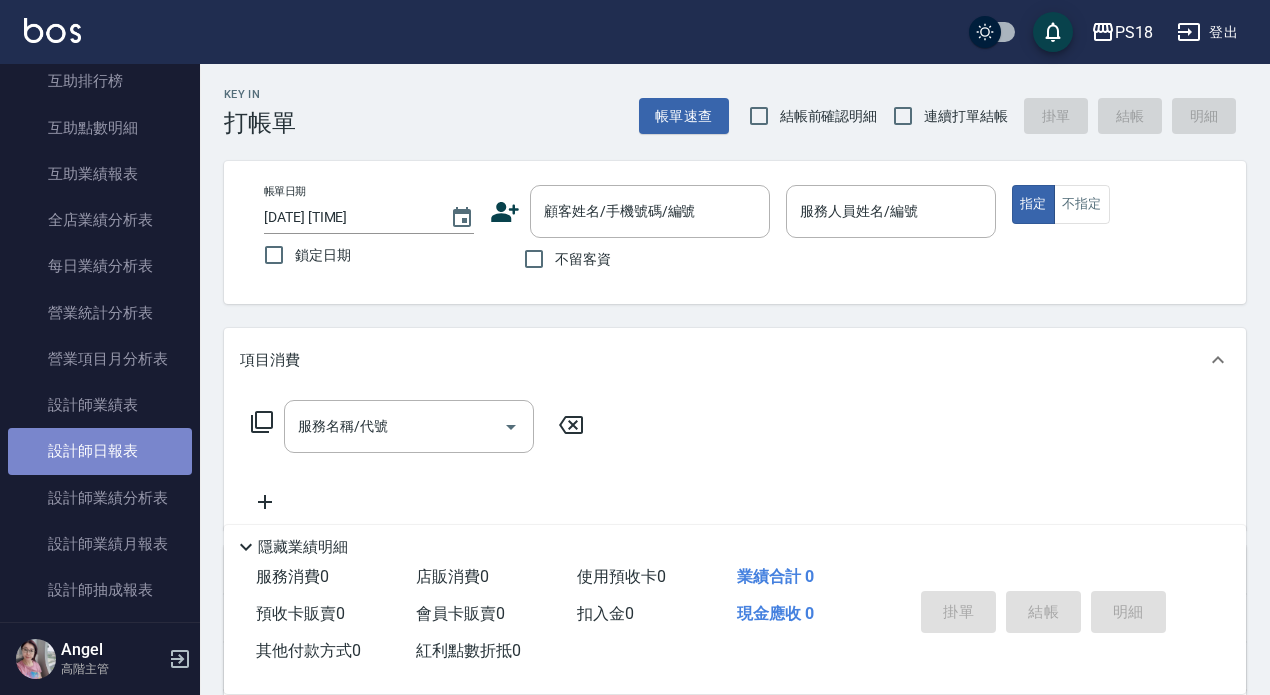 click on "設計師日報表" at bounding box center (100, 451) 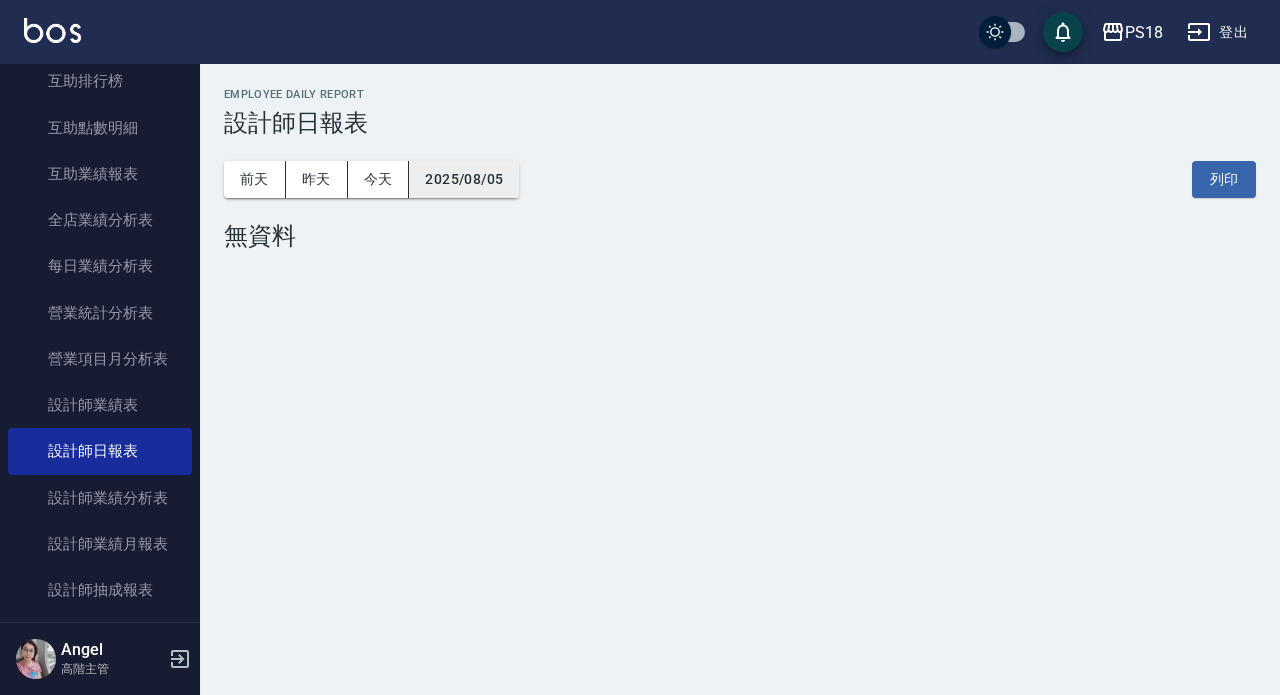 click on "2025/08/05" at bounding box center [464, 179] 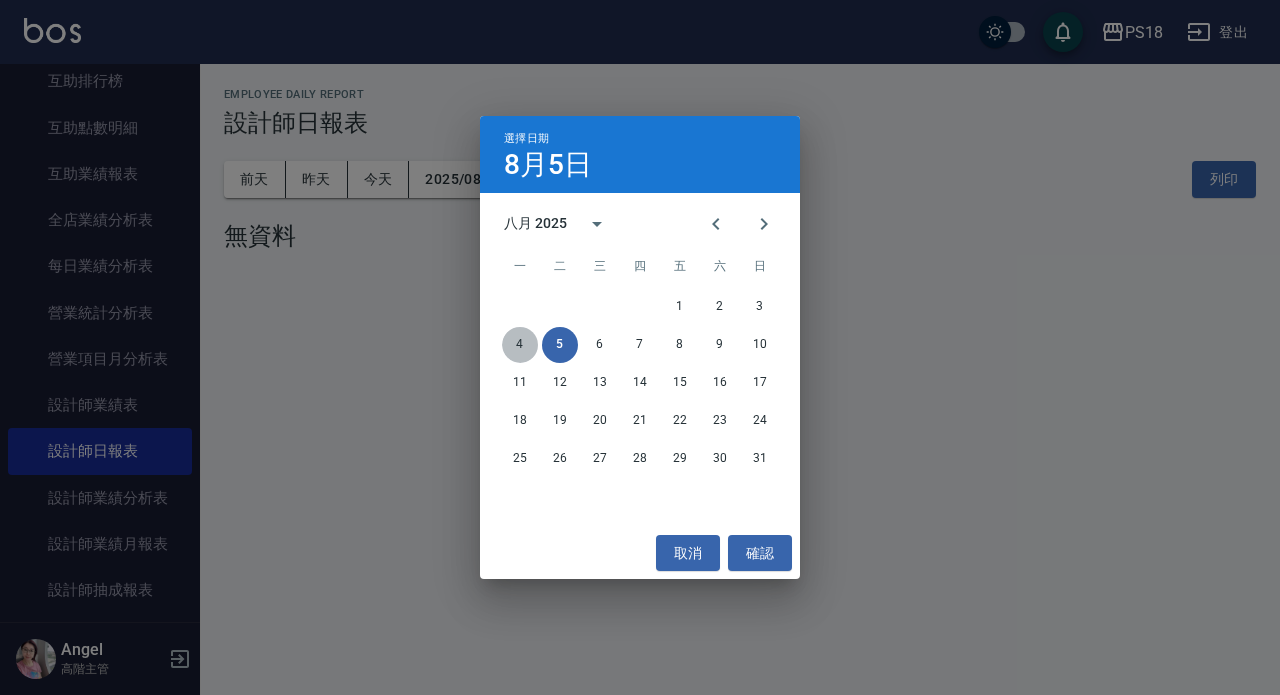 click on "4" at bounding box center [520, 345] 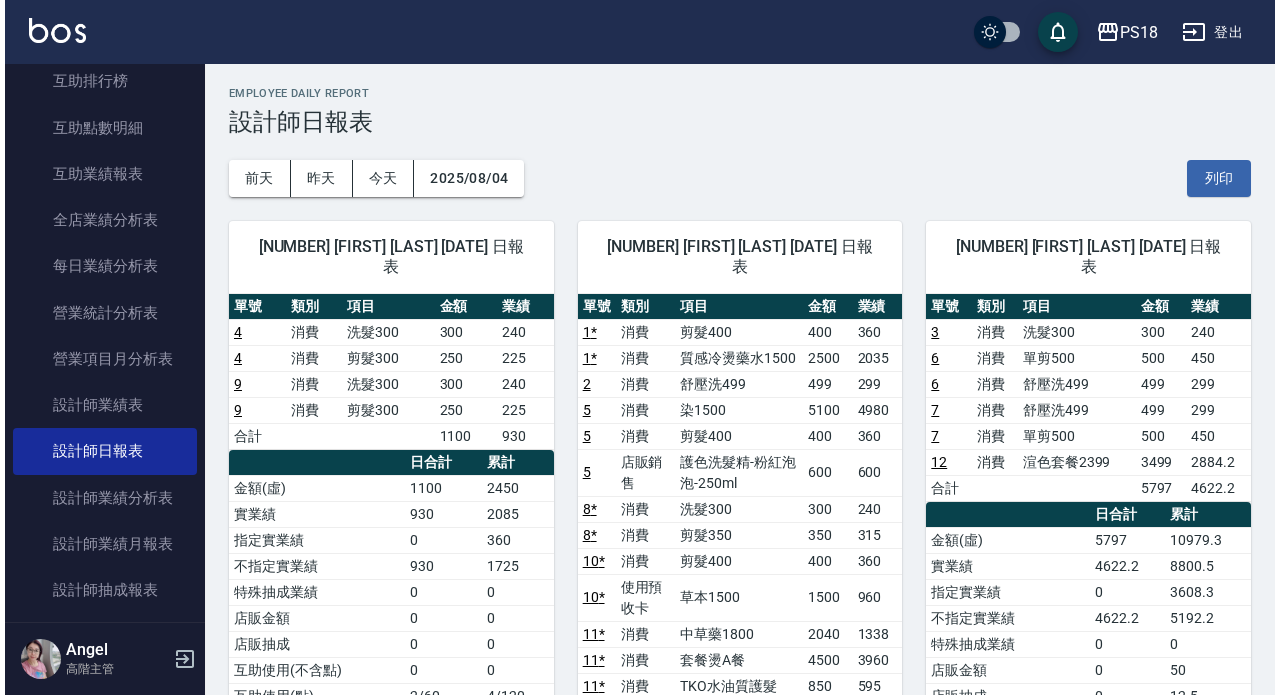scroll, scrollTop: 0, scrollLeft: 0, axis: both 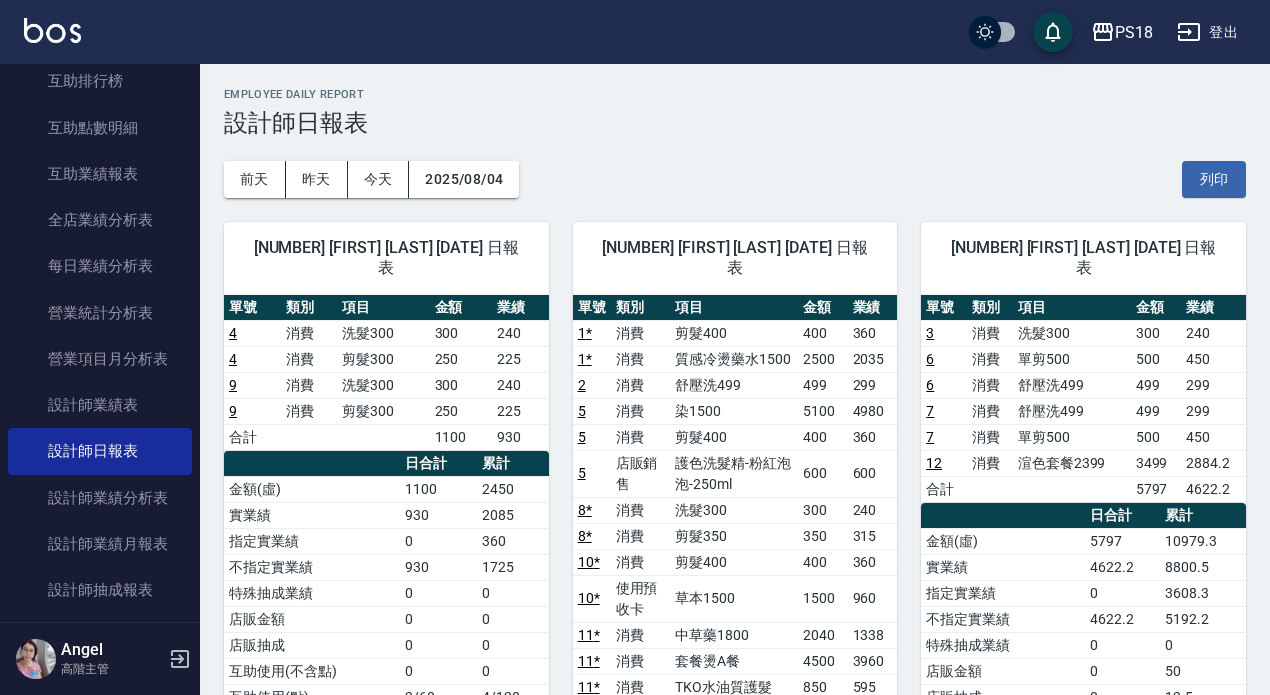 click on "PS18" at bounding box center [1134, 32] 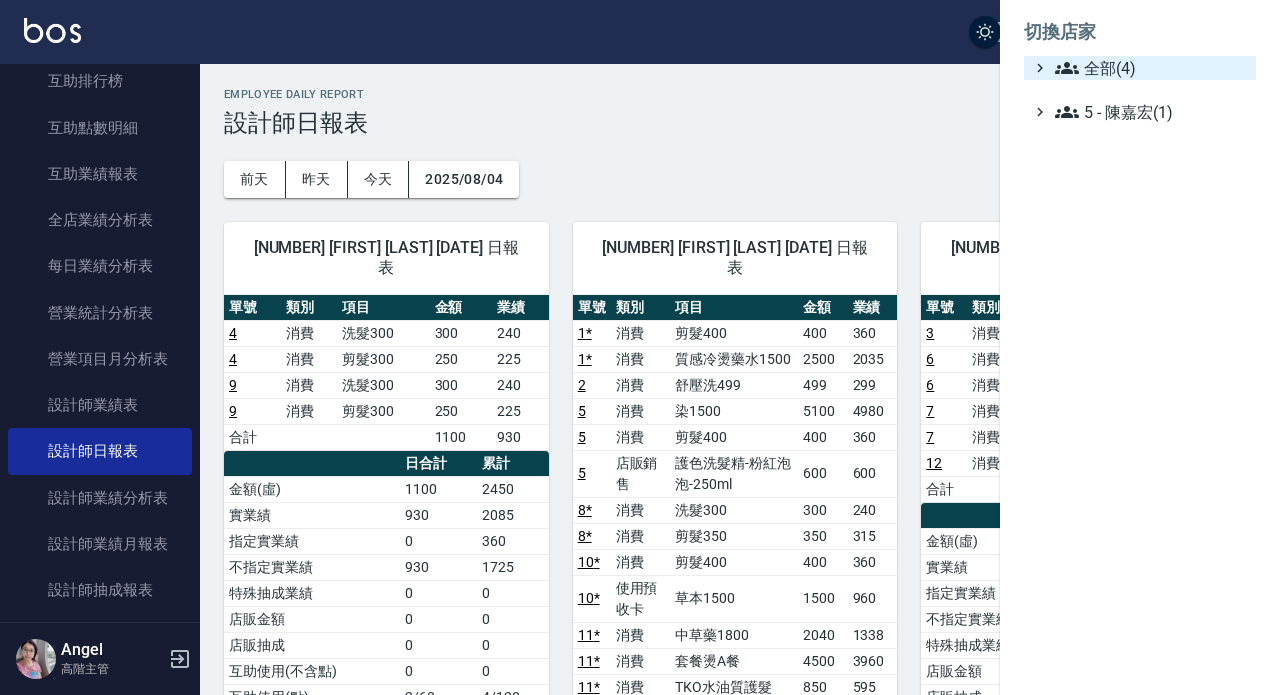 click on "全部(4)" at bounding box center (1151, 68) 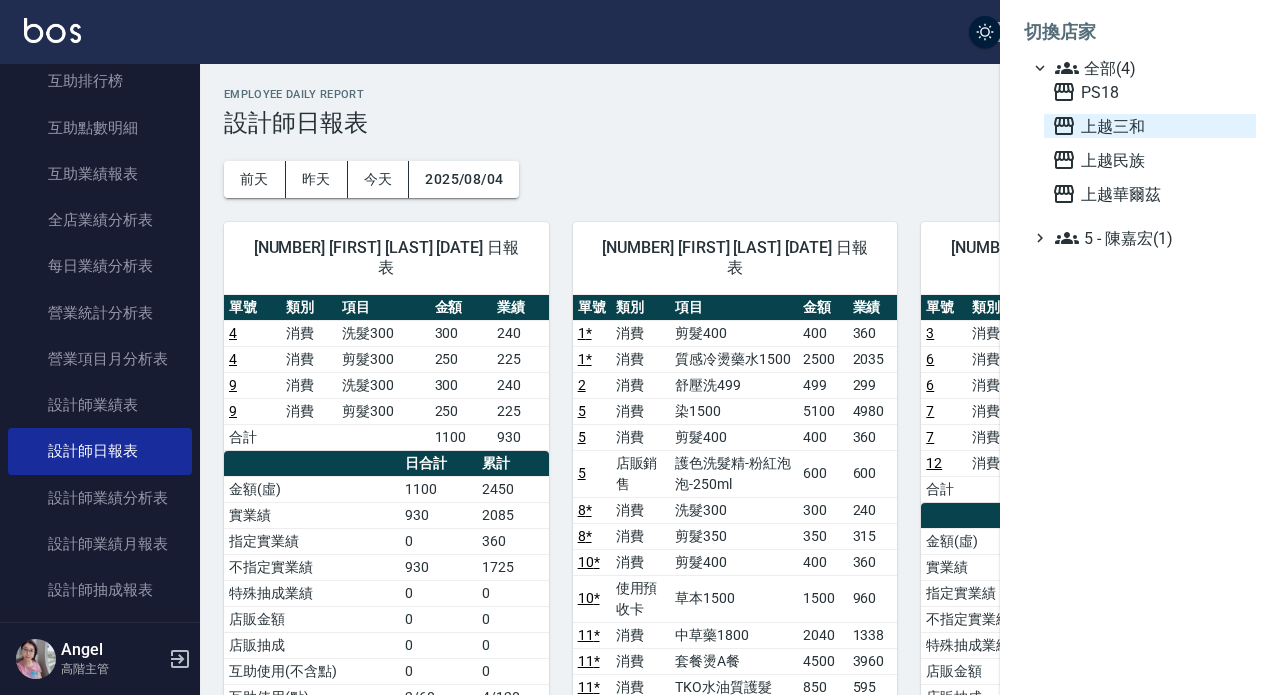 click on "上越三和" at bounding box center (1150, 126) 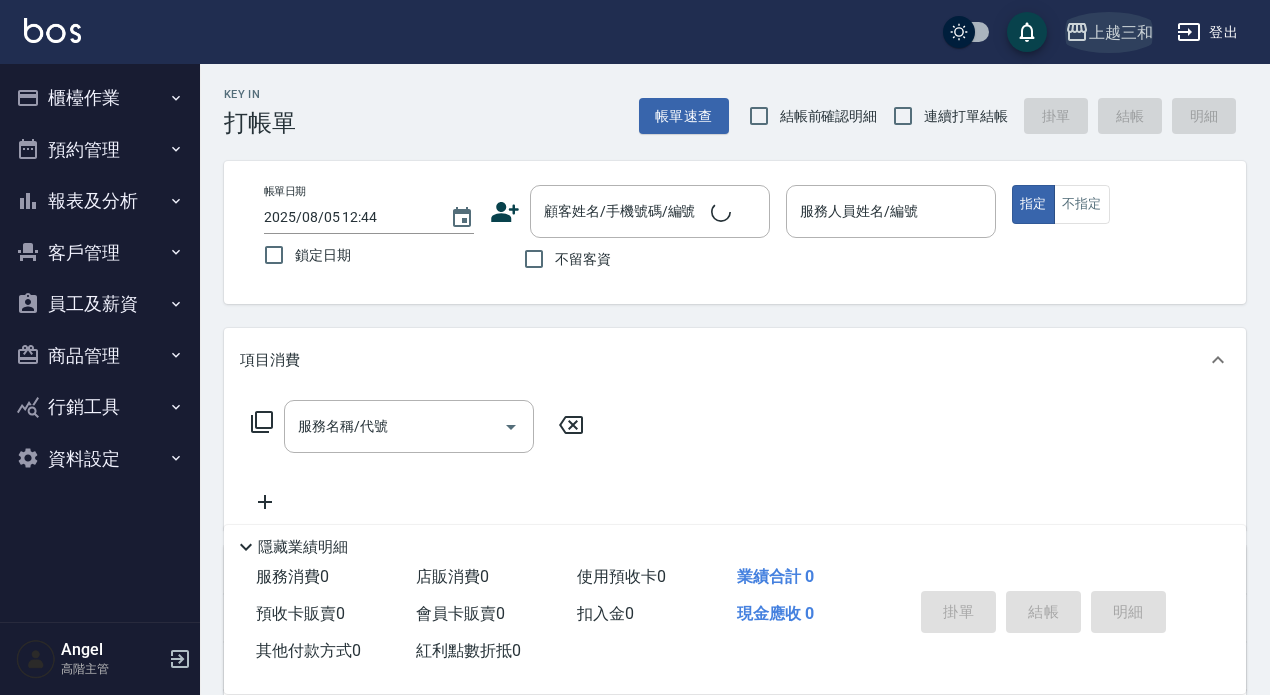 click on "上越三和" at bounding box center (1121, 32) 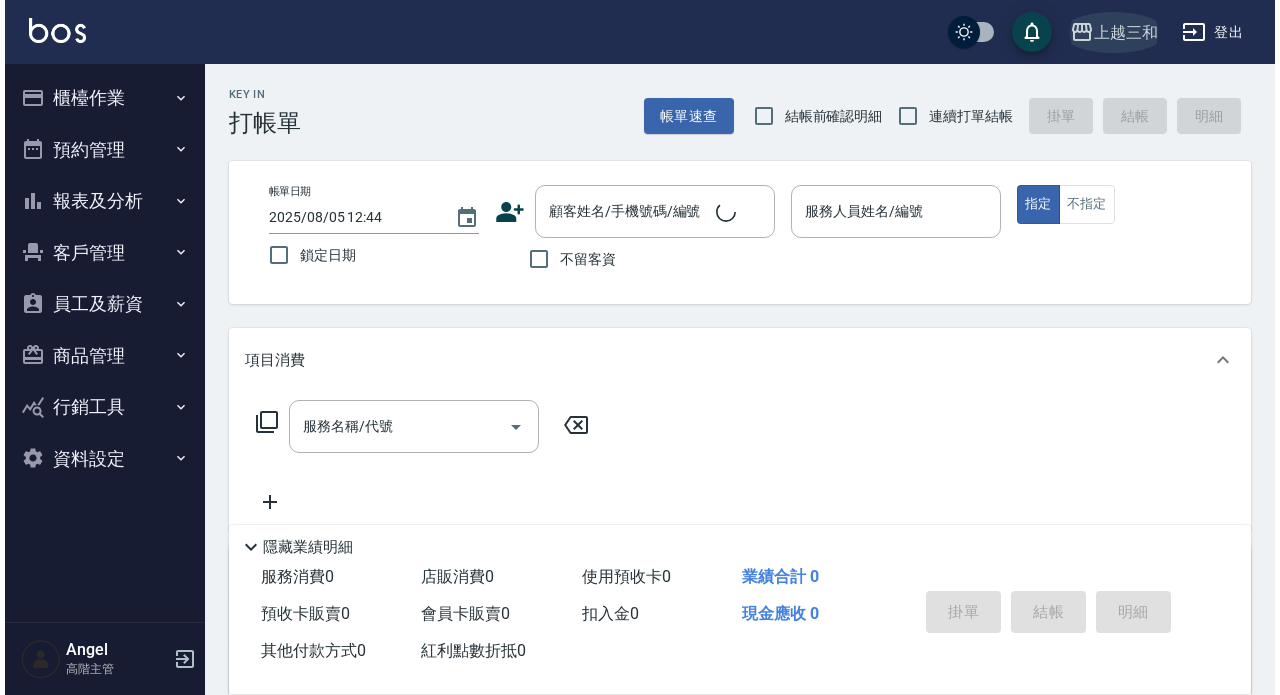 scroll, scrollTop: 0, scrollLeft: 0, axis: both 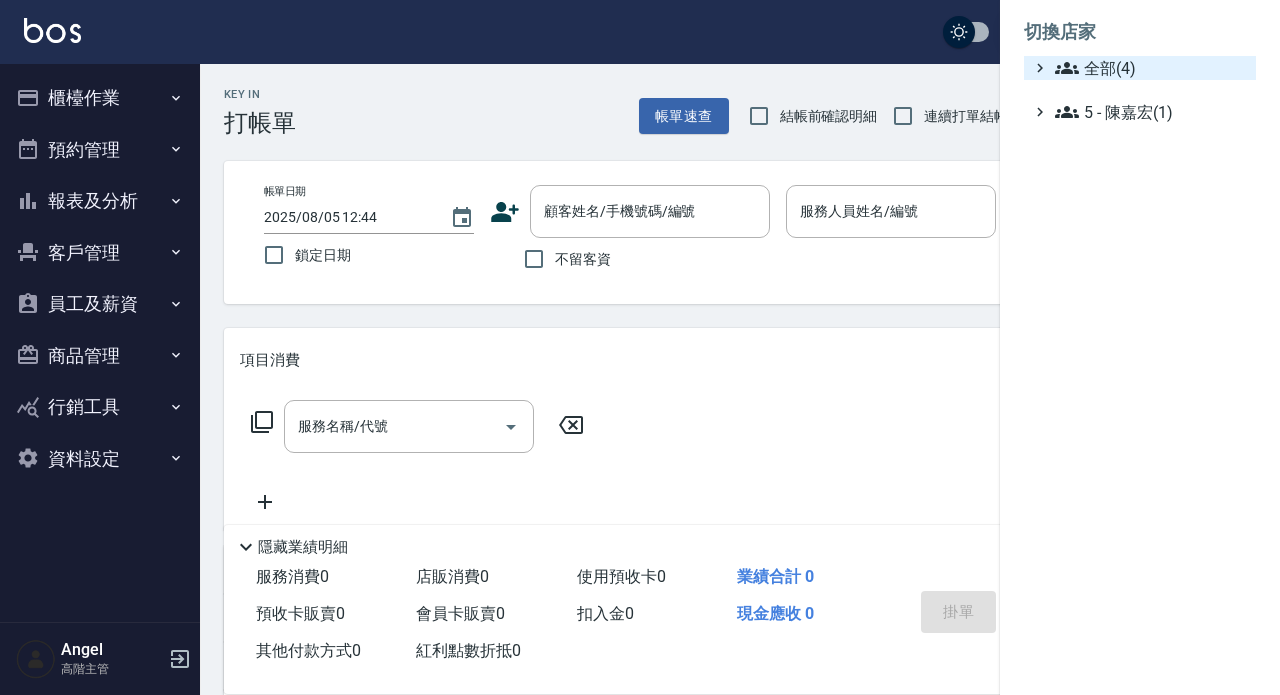 click on "全部(4)" at bounding box center [1151, 68] 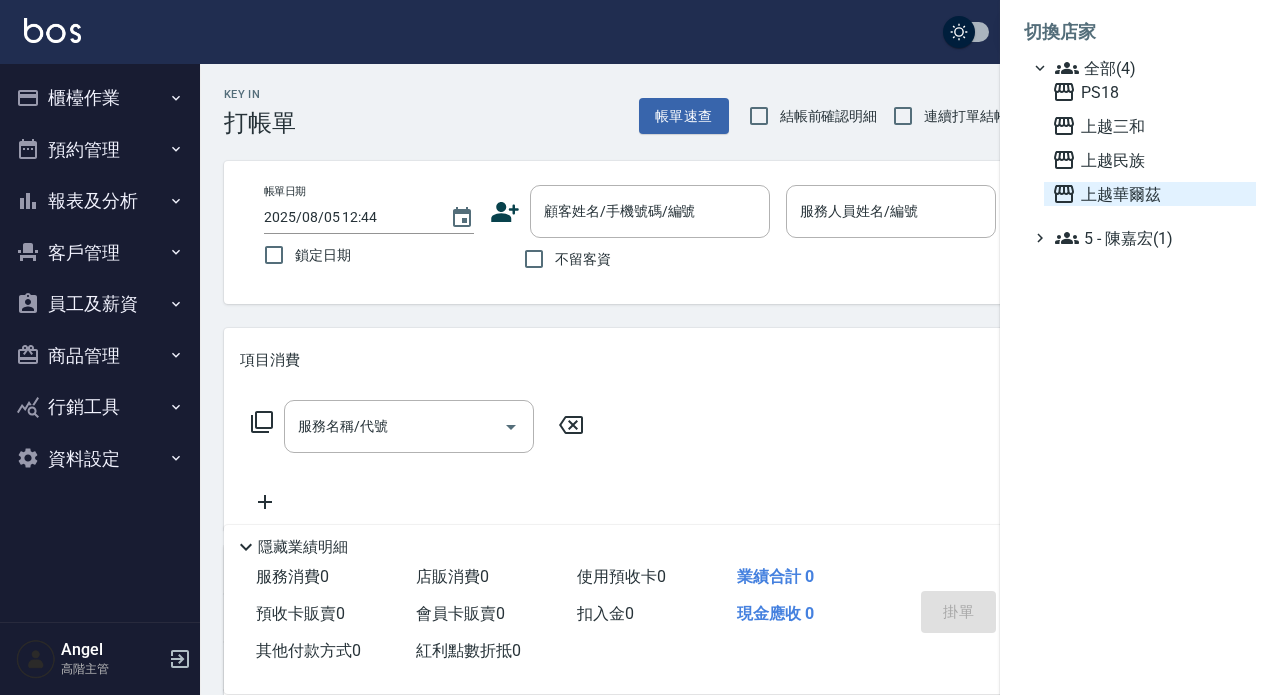 click on "上越華爾茲" at bounding box center [1150, 194] 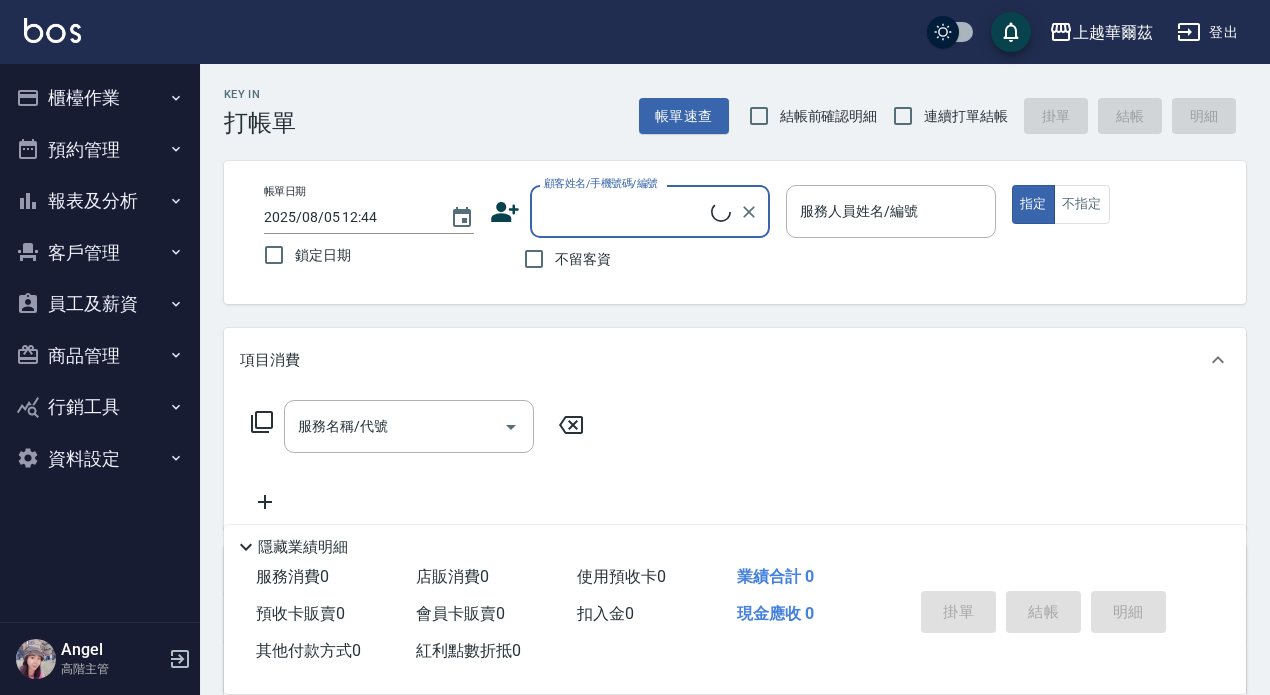 scroll, scrollTop: 0, scrollLeft: 0, axis: both 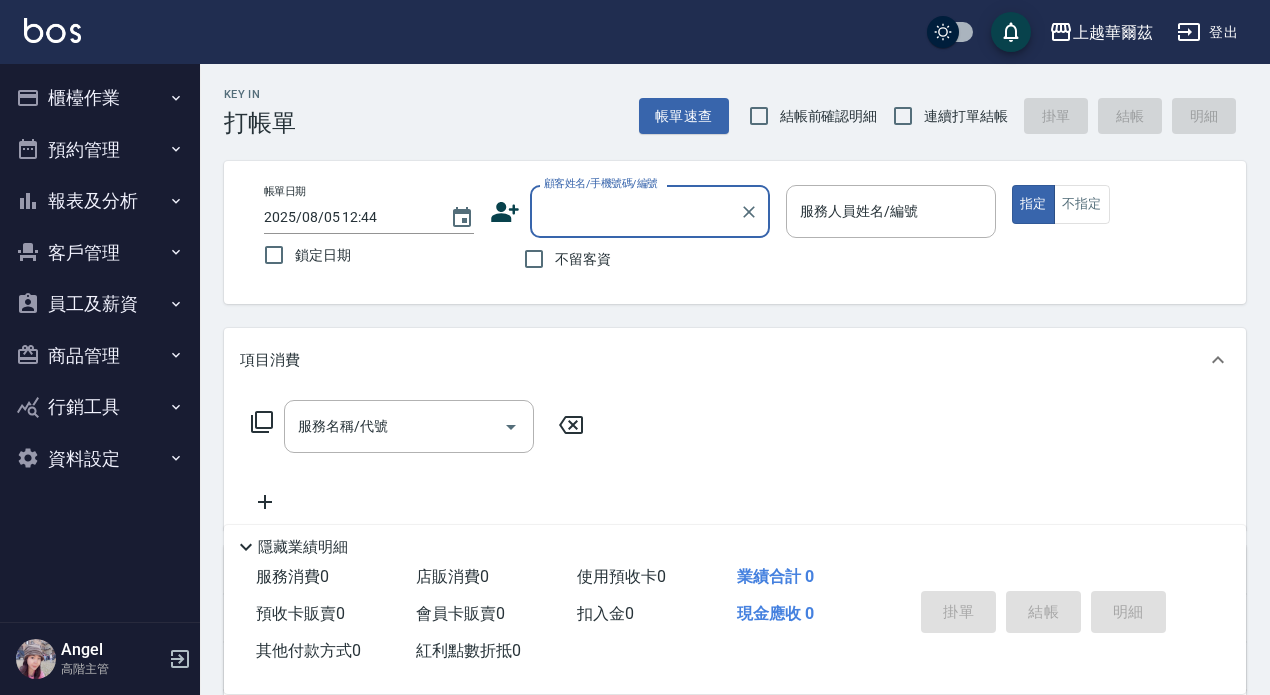 click on "報表及分析" at bounding box center [100, 201] 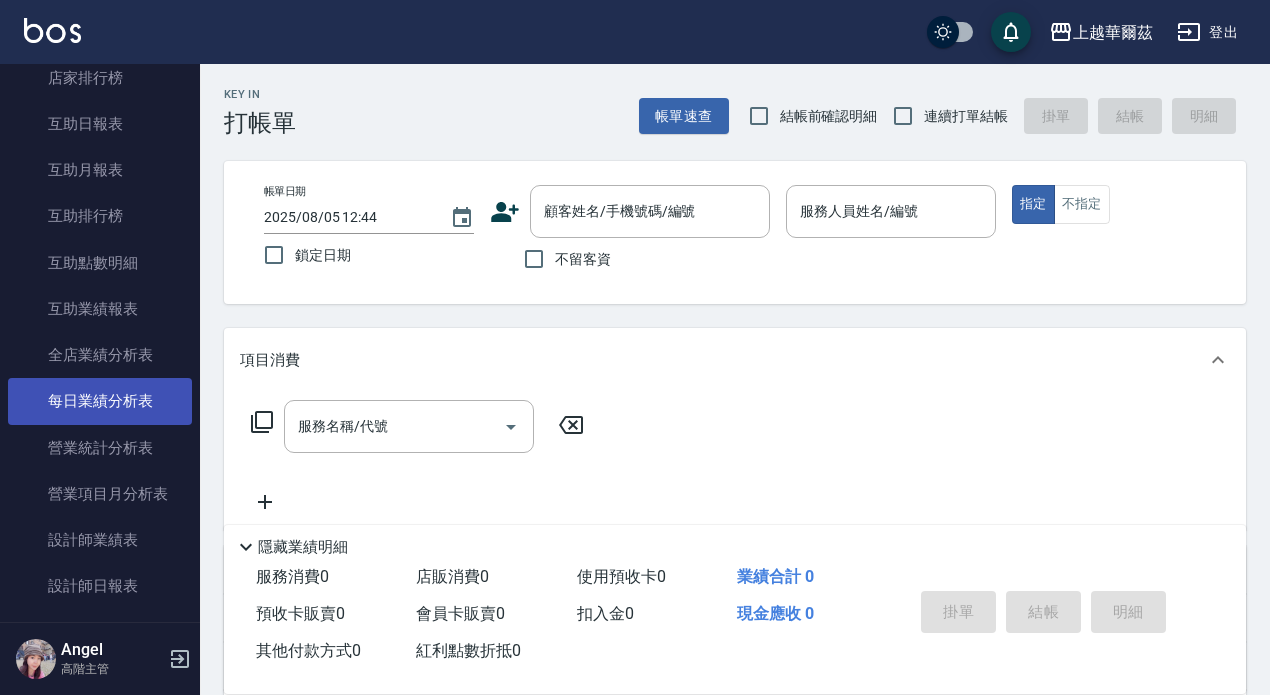scroll, scrollTop: 400, scrollLeft: 0, axis: vertical 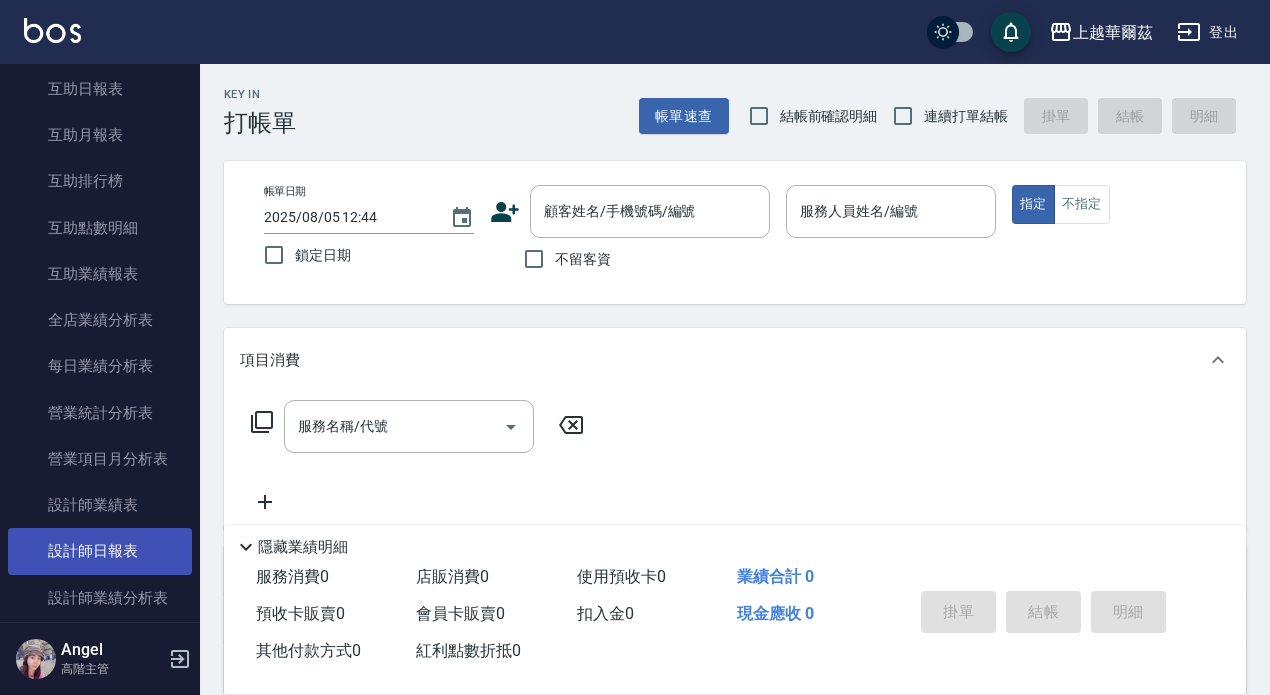 click on "設計師日報表" at bounding box center [100, 551] 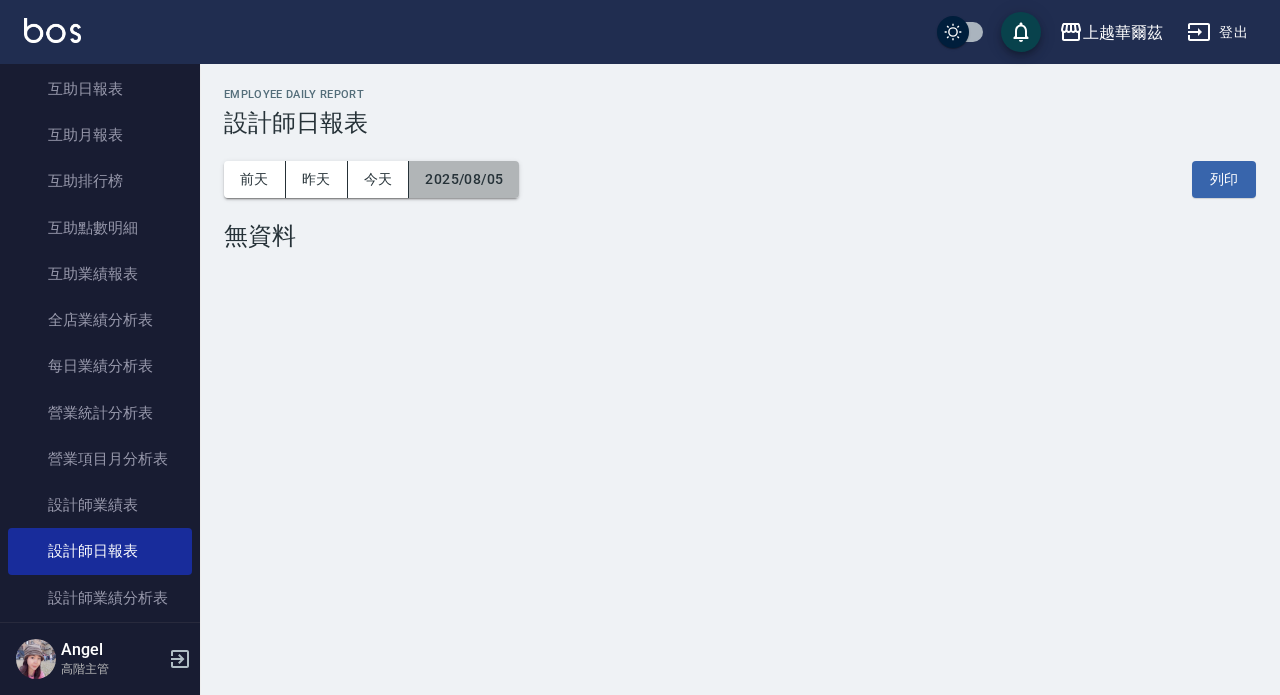 click on "2025/08/05" at bounding box center (464, 179) 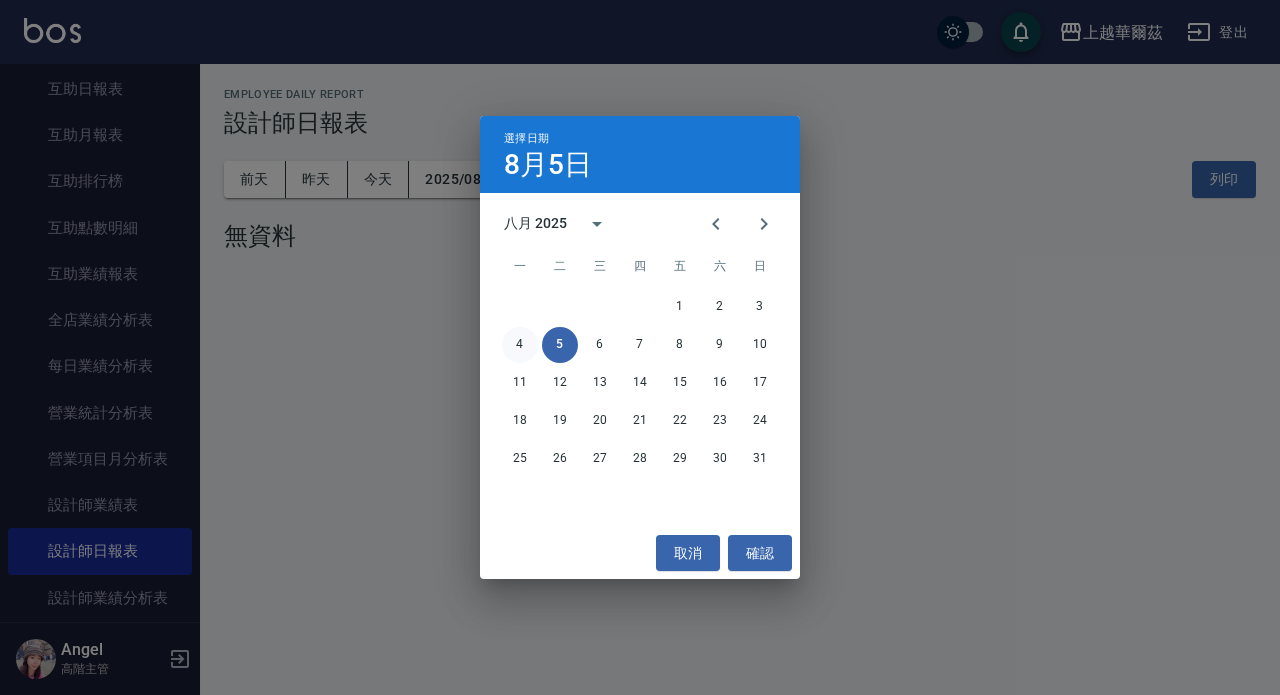 click on "4" at bounding box center (520, 345) 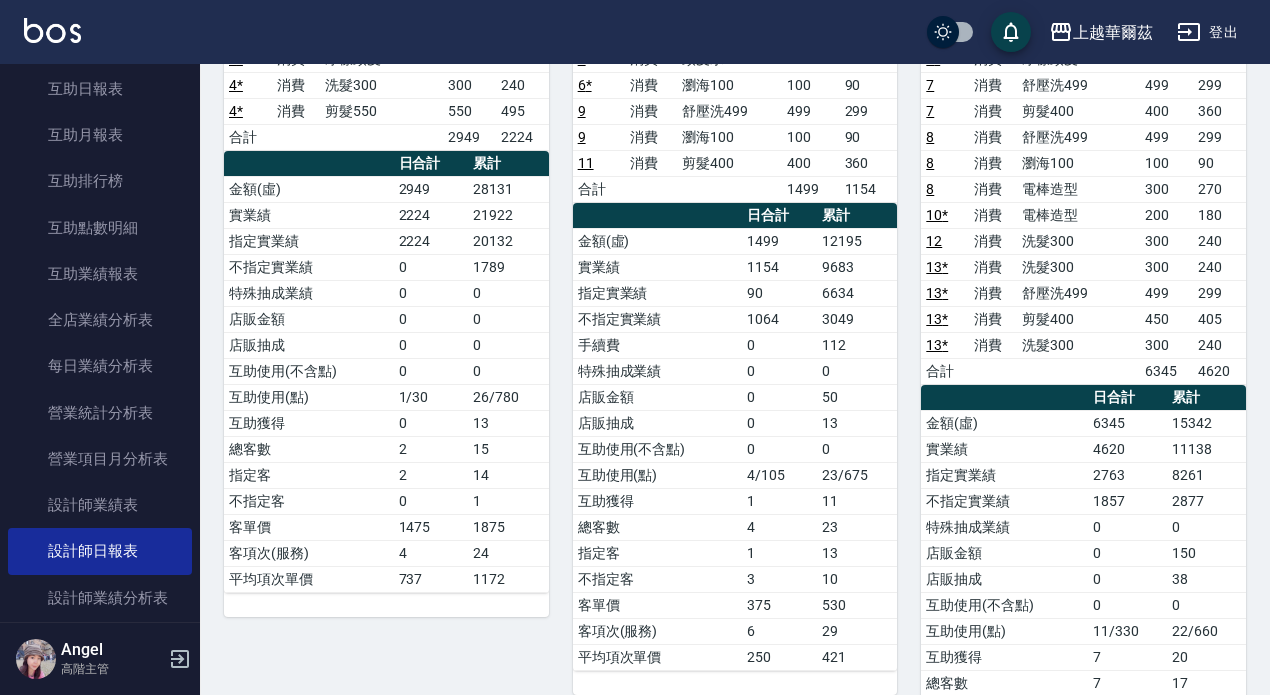 scroll, scrollTop: 0, scrollLeft: 0, axis: both 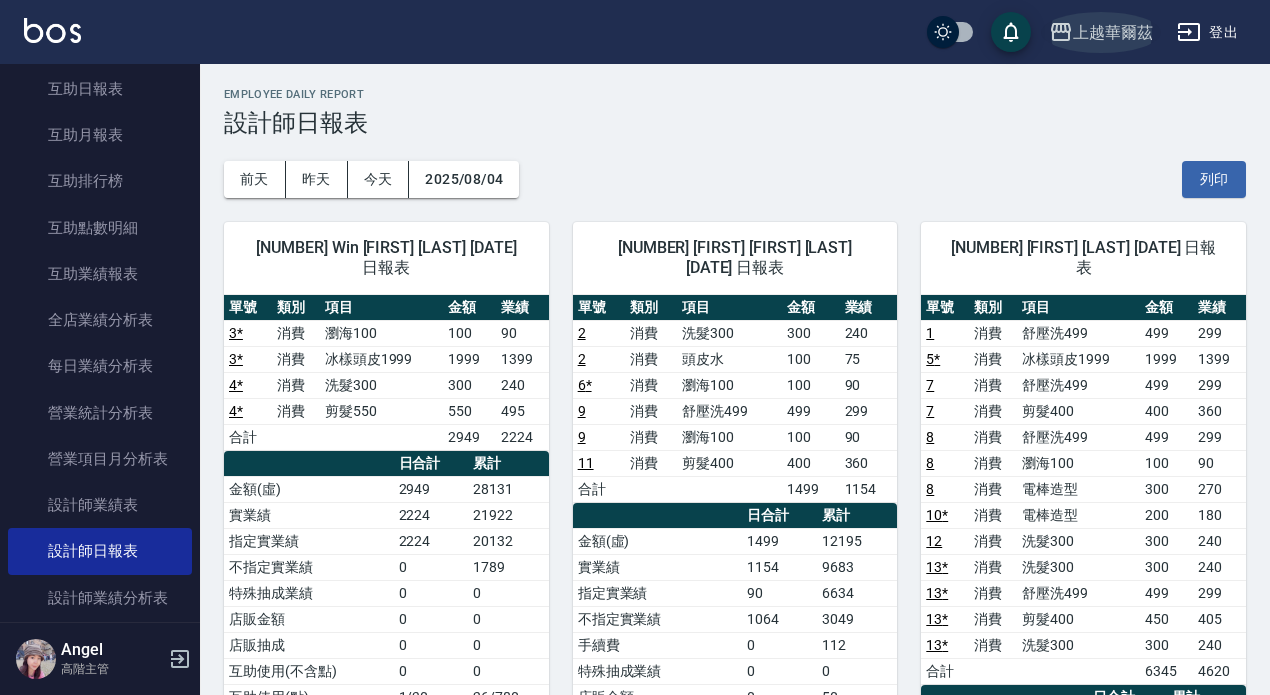 click on "上越華爾茲" at bounding box center [1113, 32] 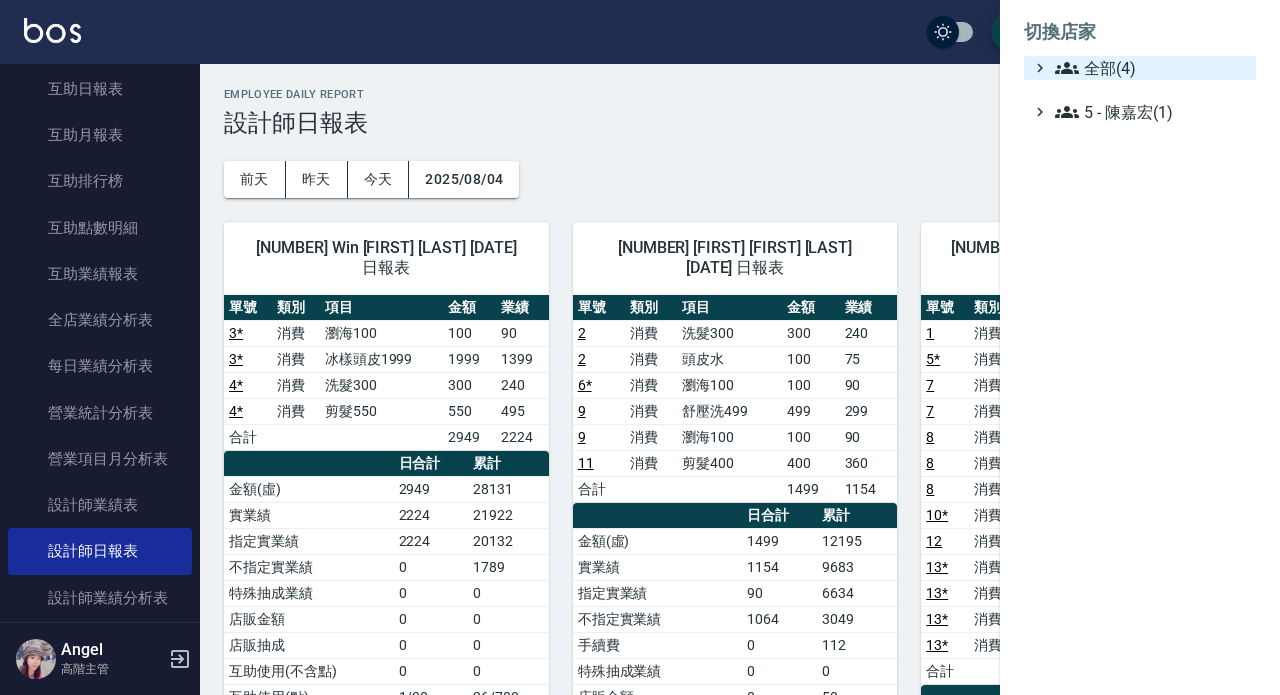 click on "全部(4)" at bounding box center (1151, 68) 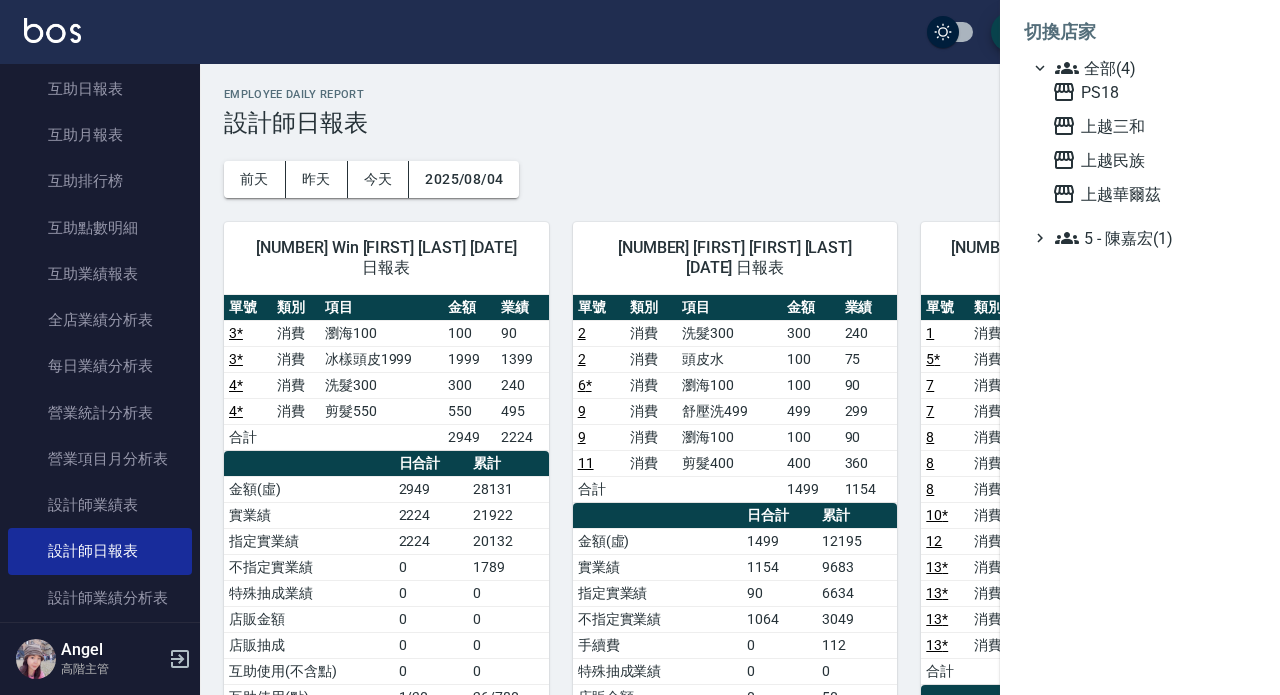 click at bounding box center (640, 347) 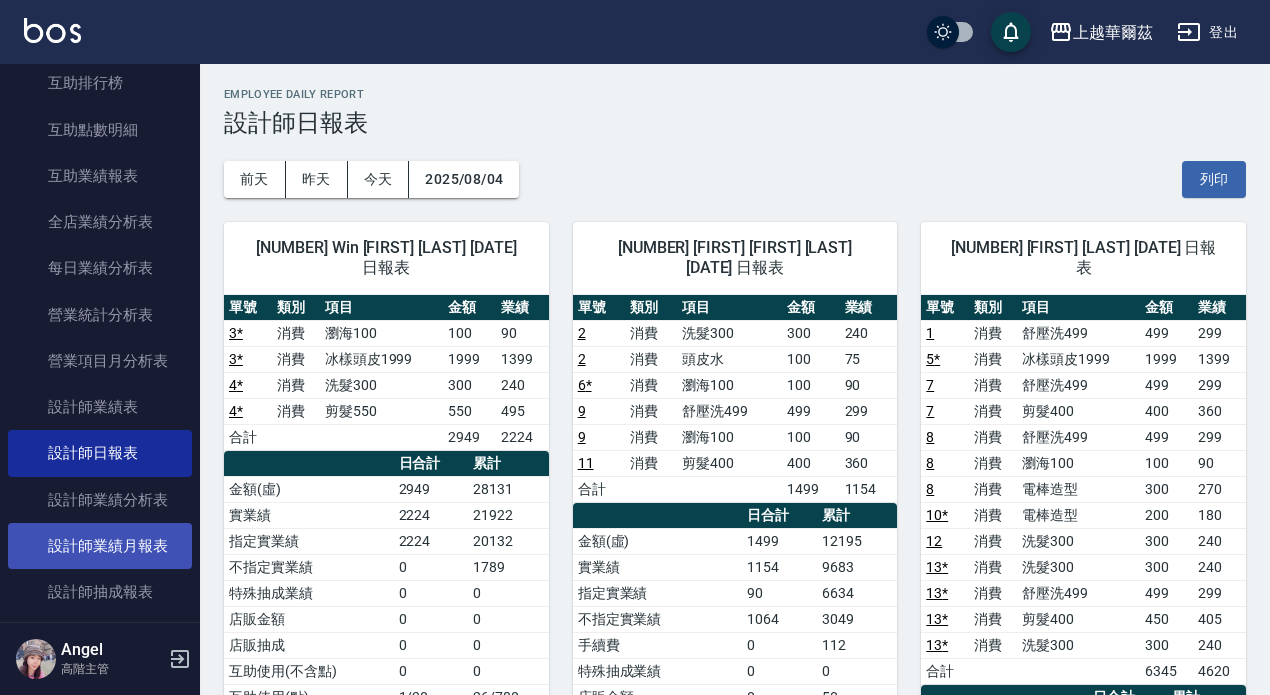 scroll, scrollTop: 700, scrollLeft: 0, axis: vertical 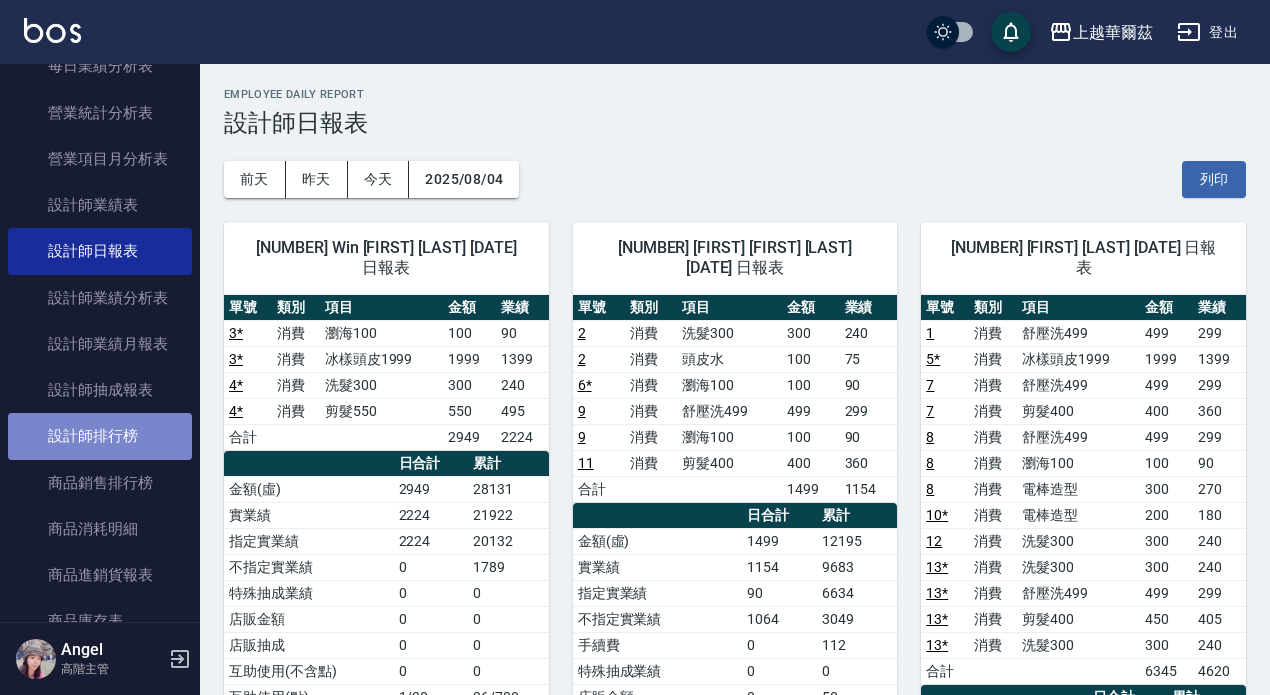 click on "設計師排行榜" at bounding box center [100, 436] 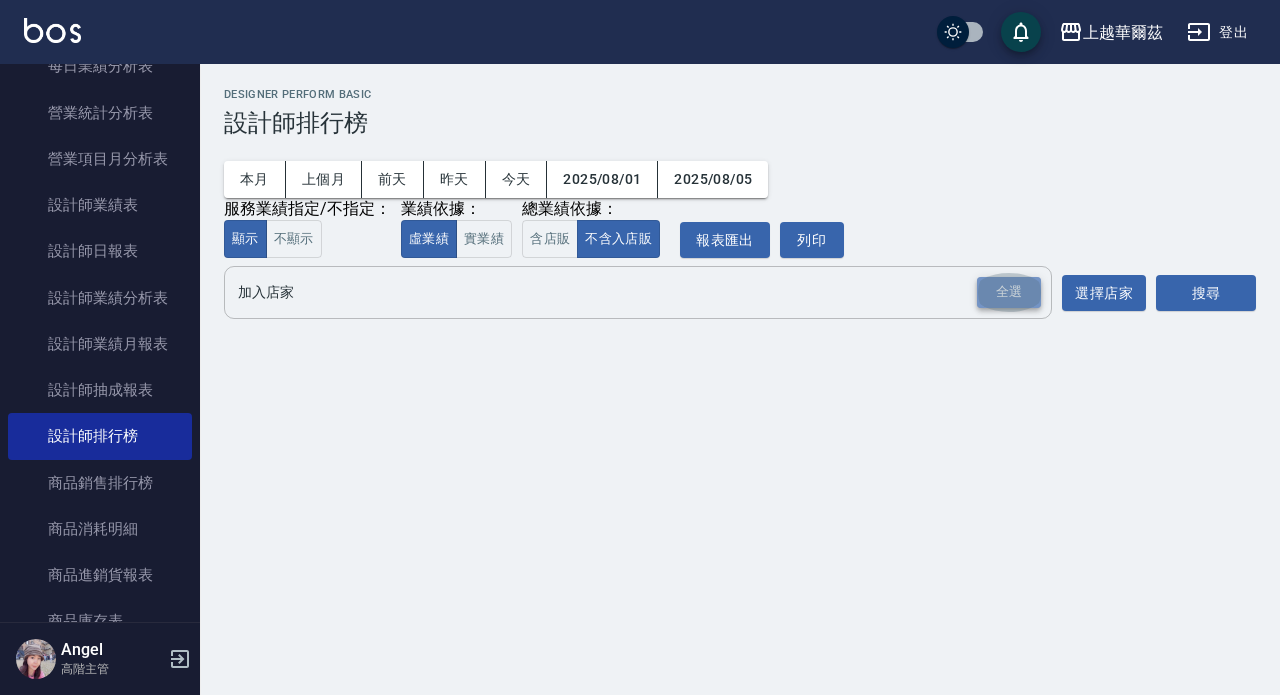 click on "全選" at bounding box center [1009, 292] 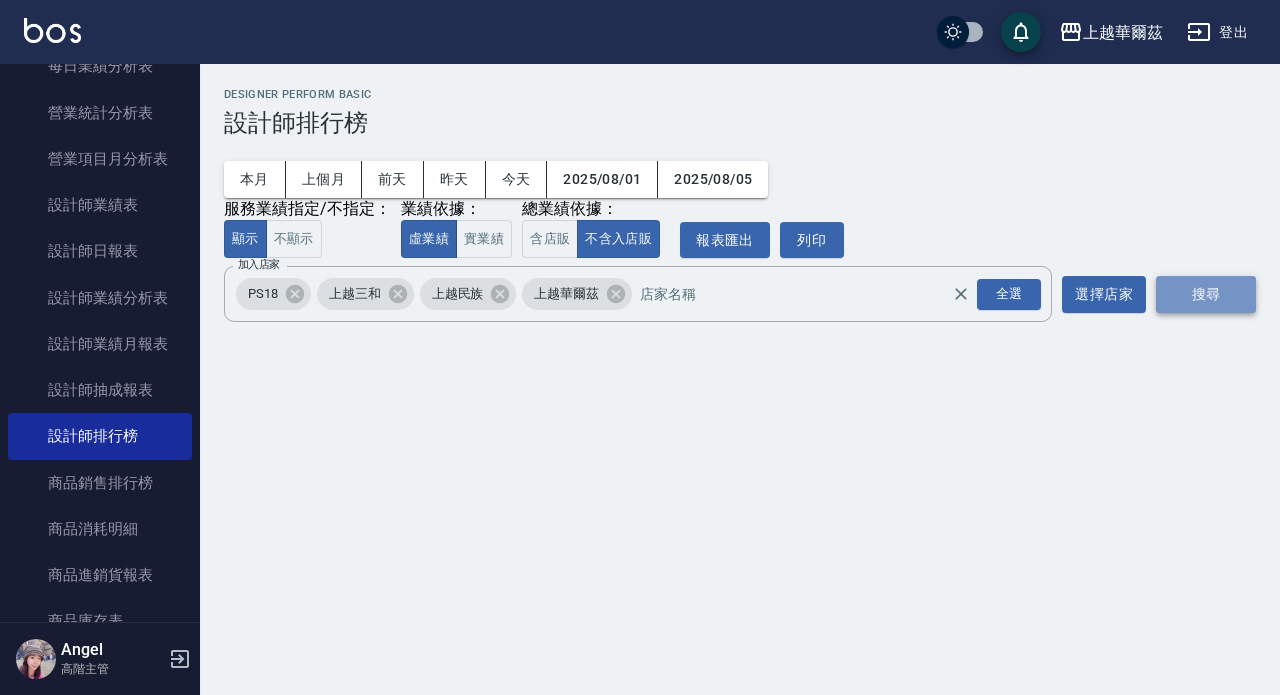 click on "搜尋" at bounding box center (1206, 294) 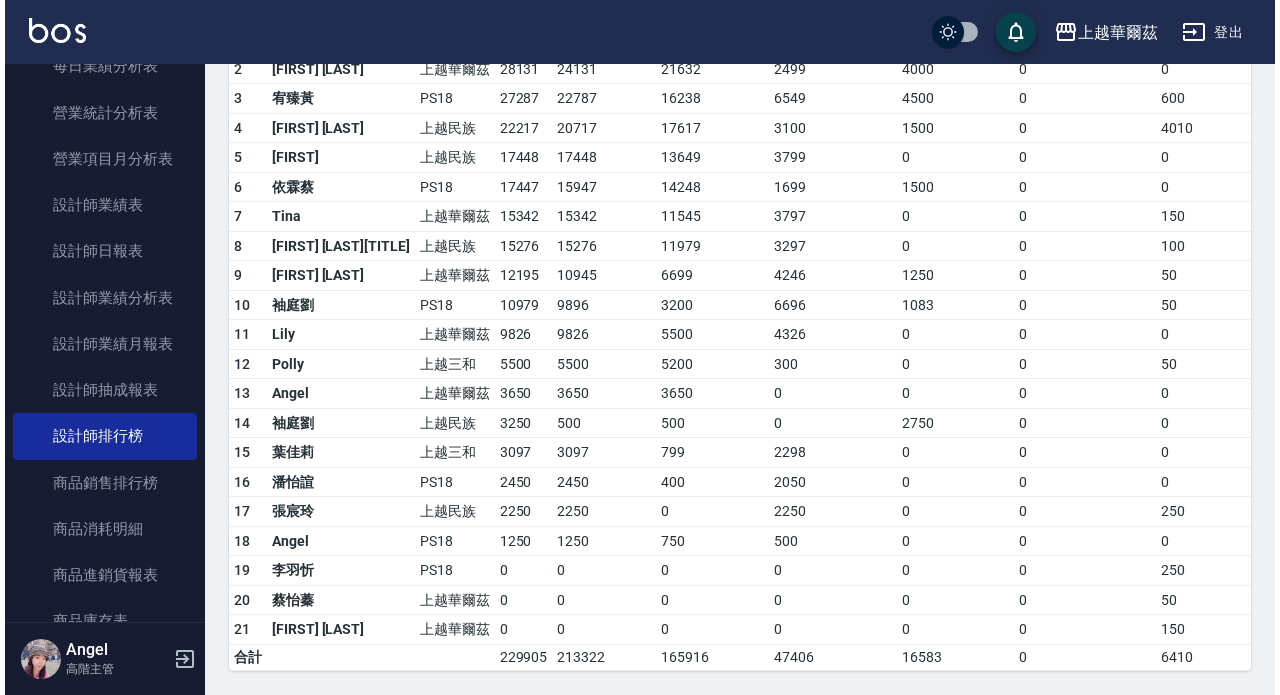scroll, scrollTop: 0, scrollLeft: 0, axis: both 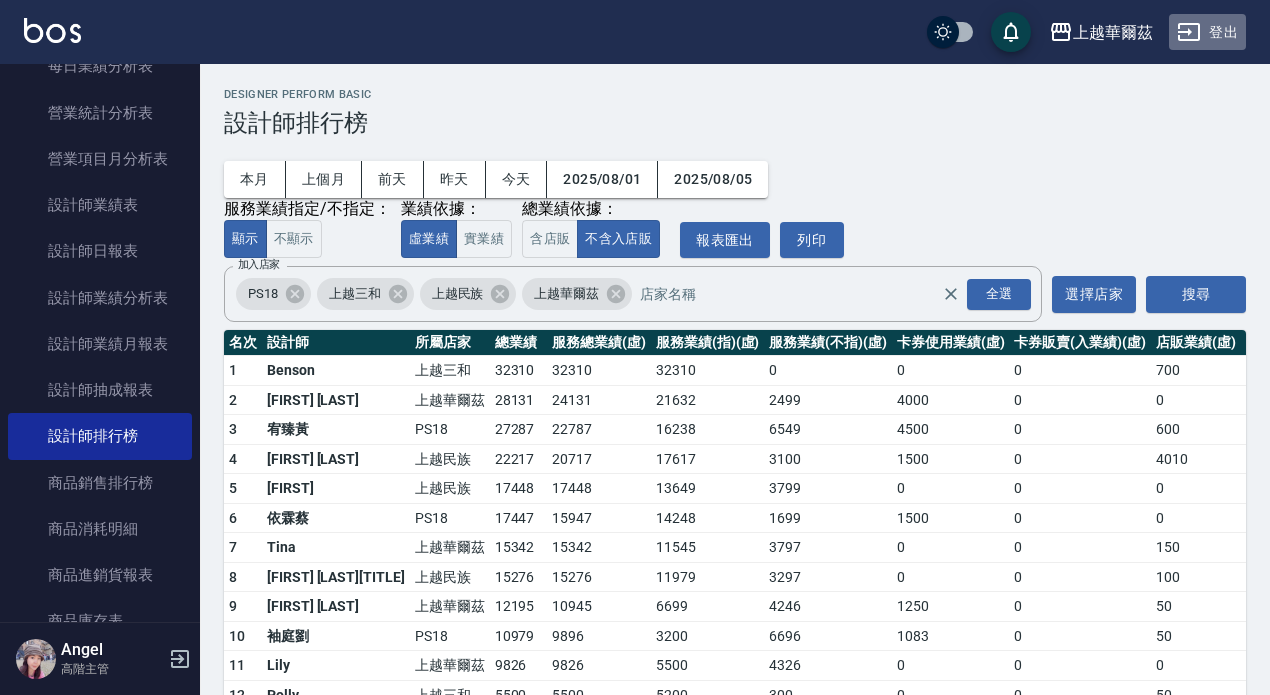 click on "登出" at bounding box center [1207, 32] 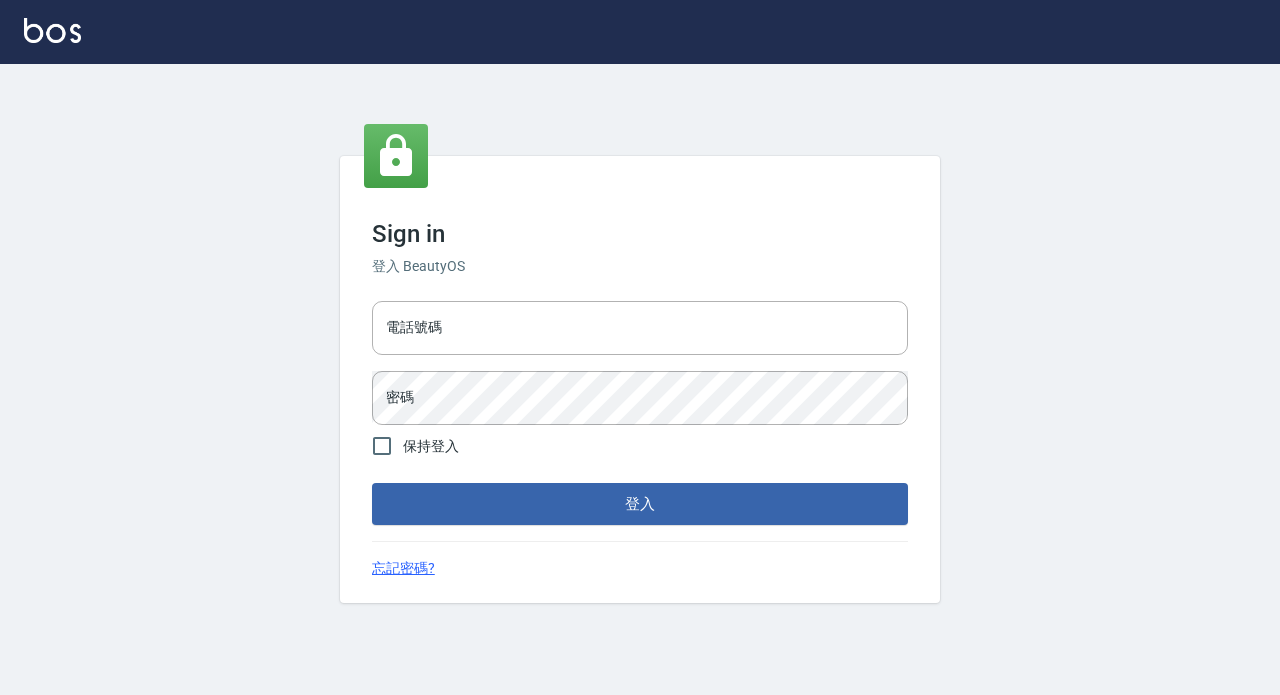 scroll, scrollTop: 0, scrollLeft: 0, axis: both 